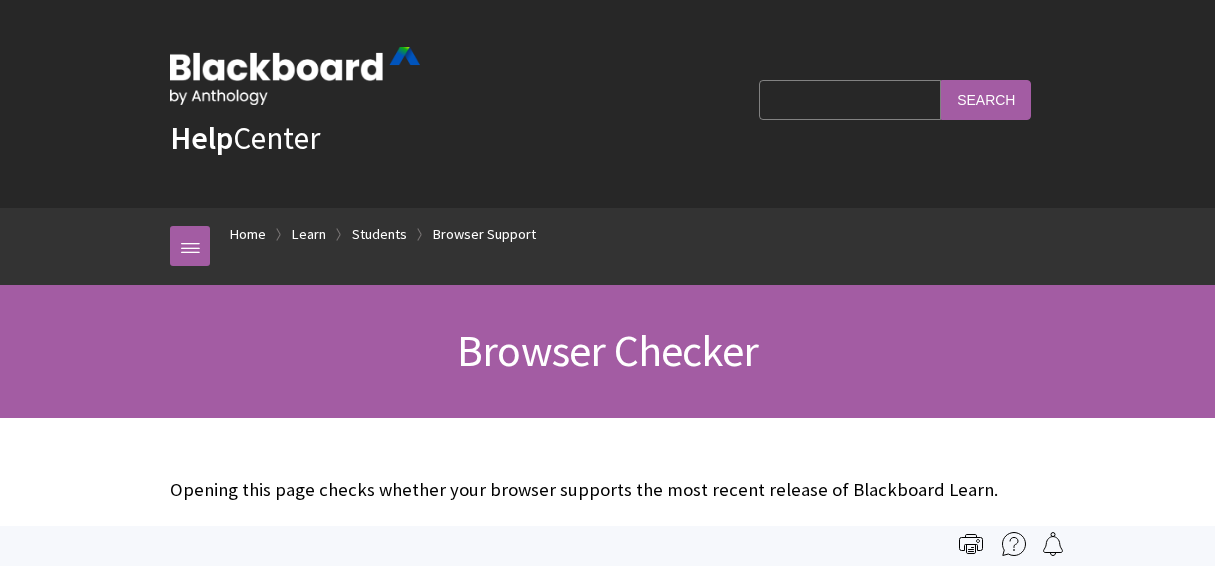 scroll, scrollTop: 0, scrollLeft: 0, axis: both 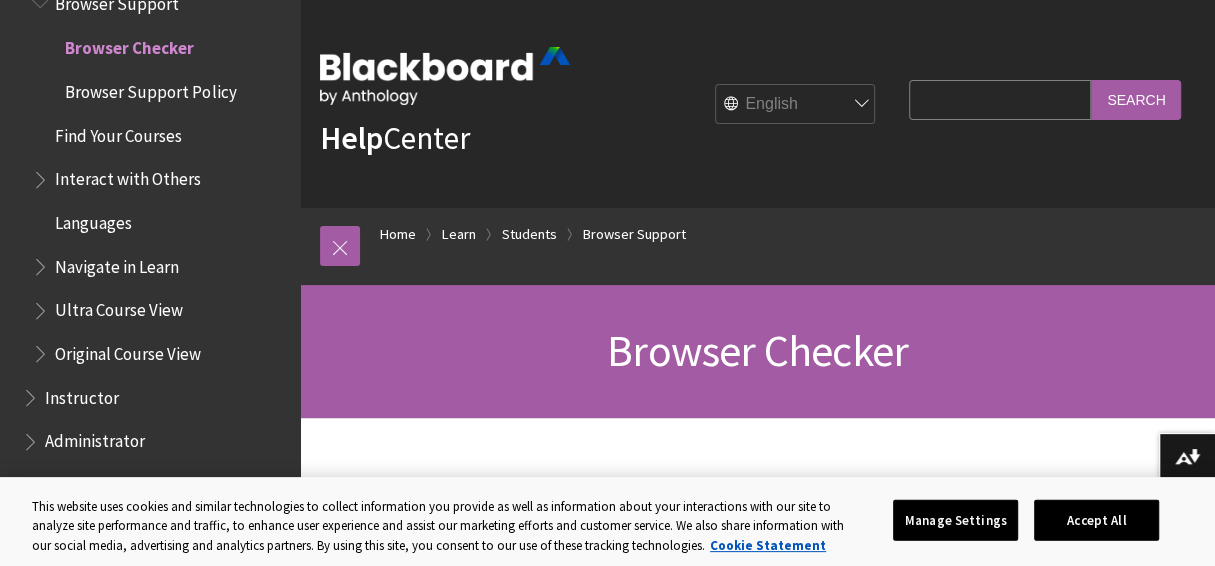 click on "Browser Checker" at bounding box center (757, 351) 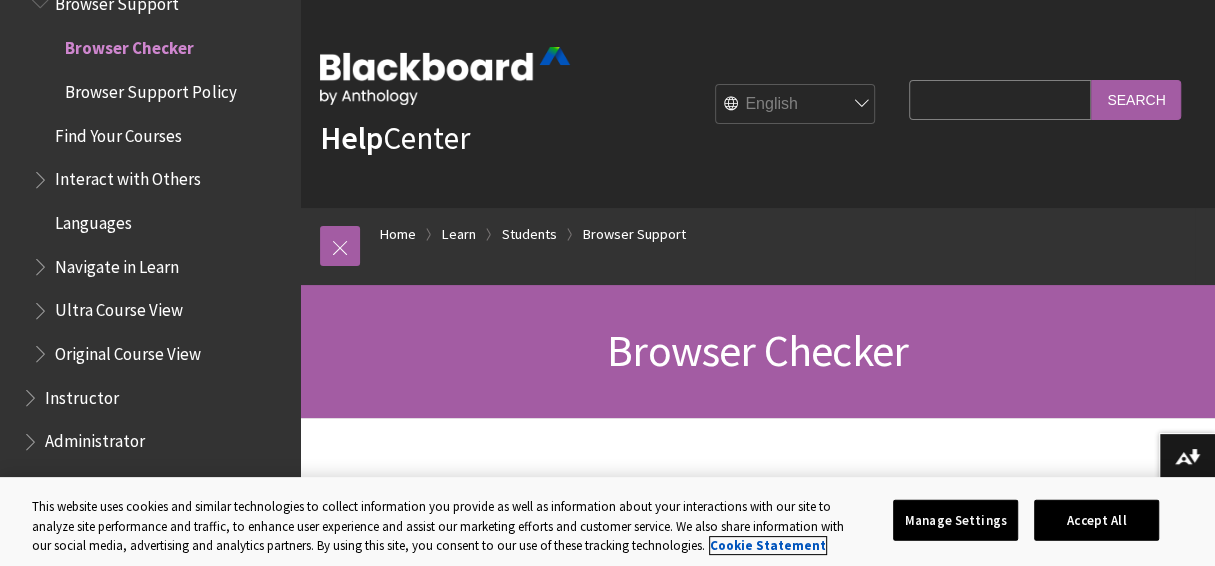 click on "Cookie Statement" at bounding box center (768, 545) 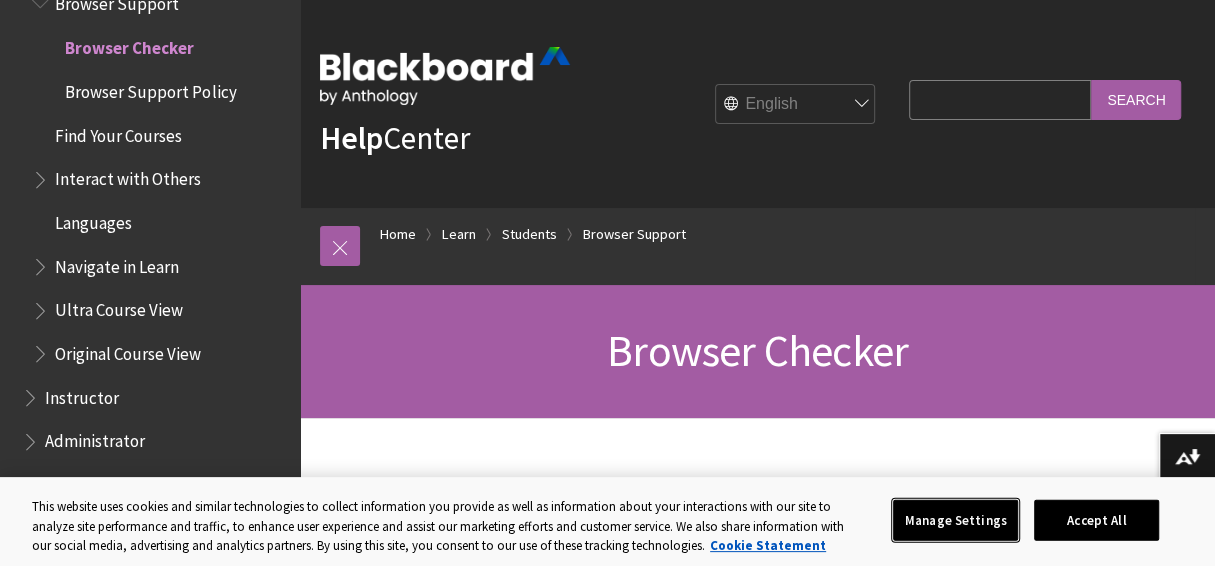 click on "Manage Settings" at bounding box center (955, 520) 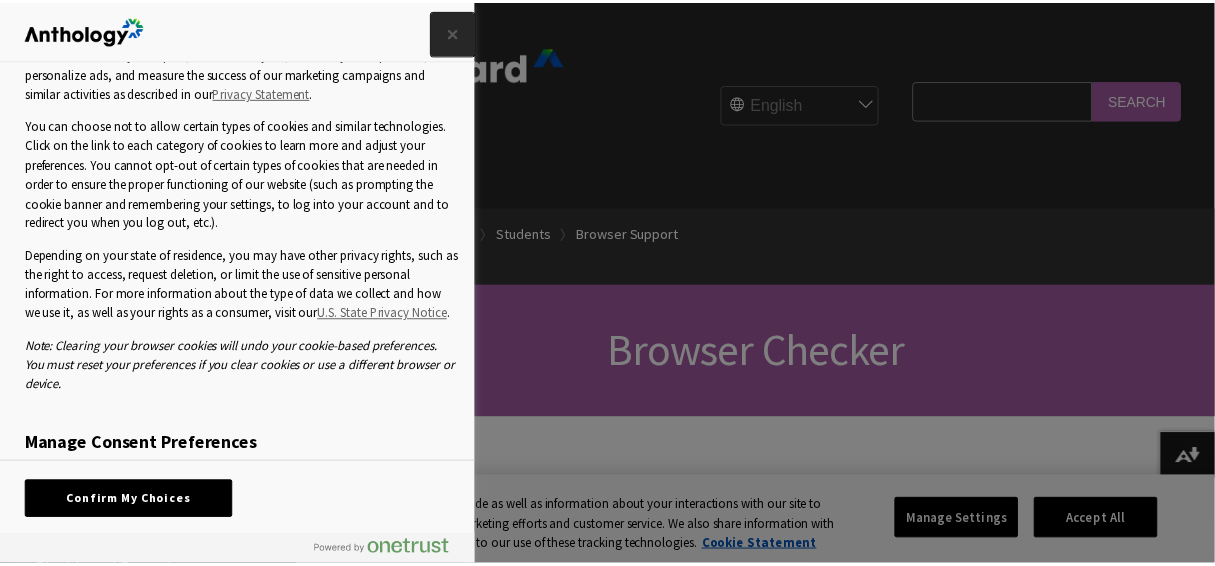 scroll, scrollTop: 148, scrollLeft: 0, axis: vertical 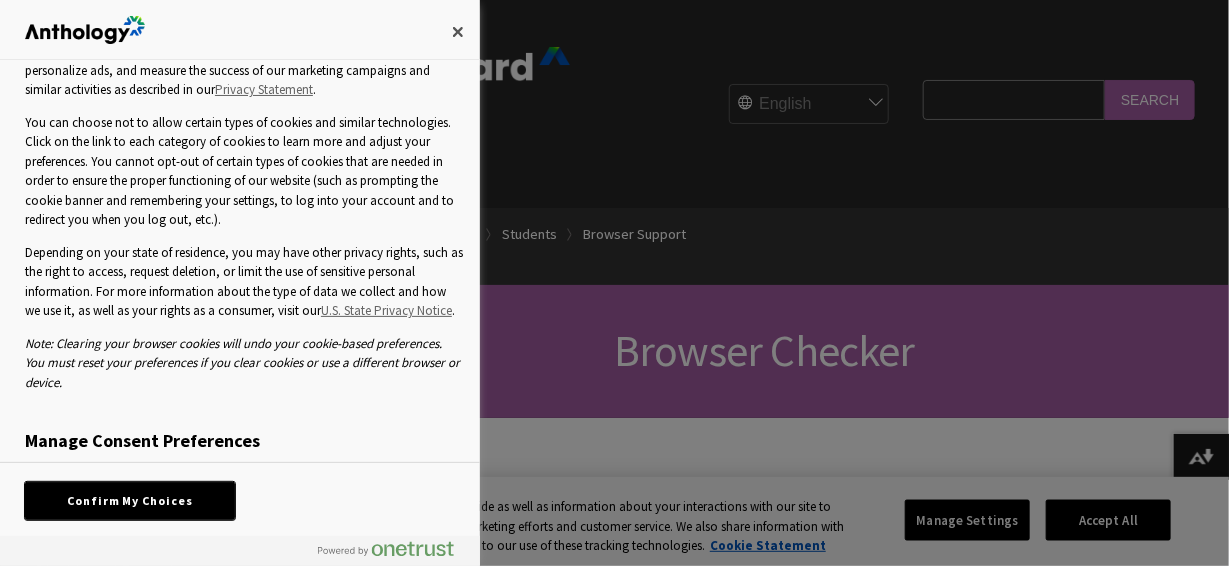 click on "Confirm My Choices" at bounding box center (130, 501) 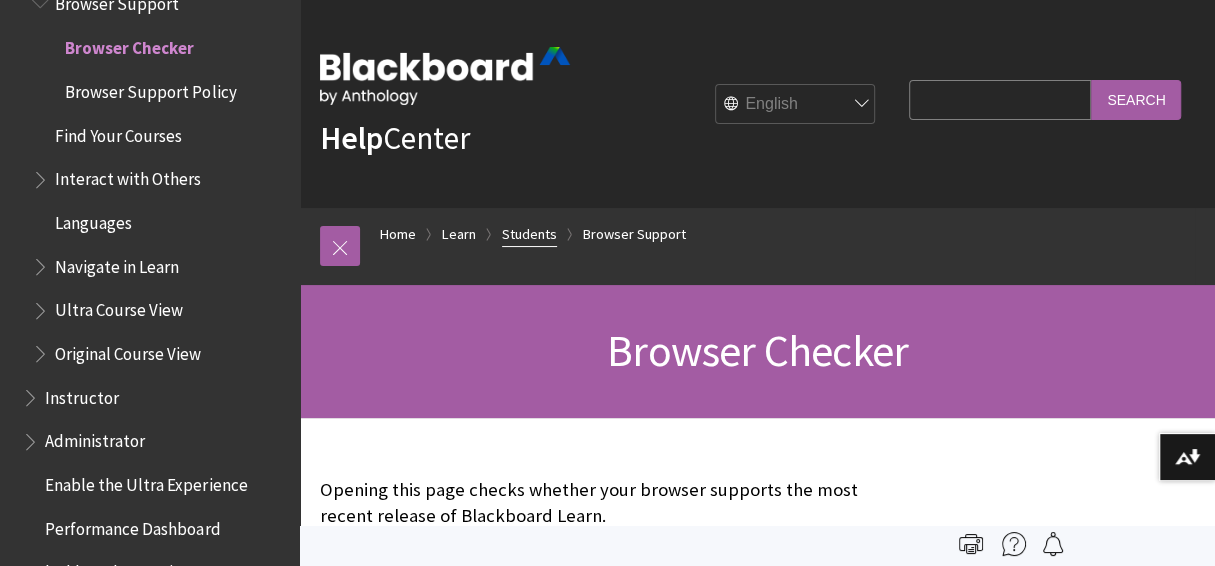 click on "Students" at bounding box center (529, 234) 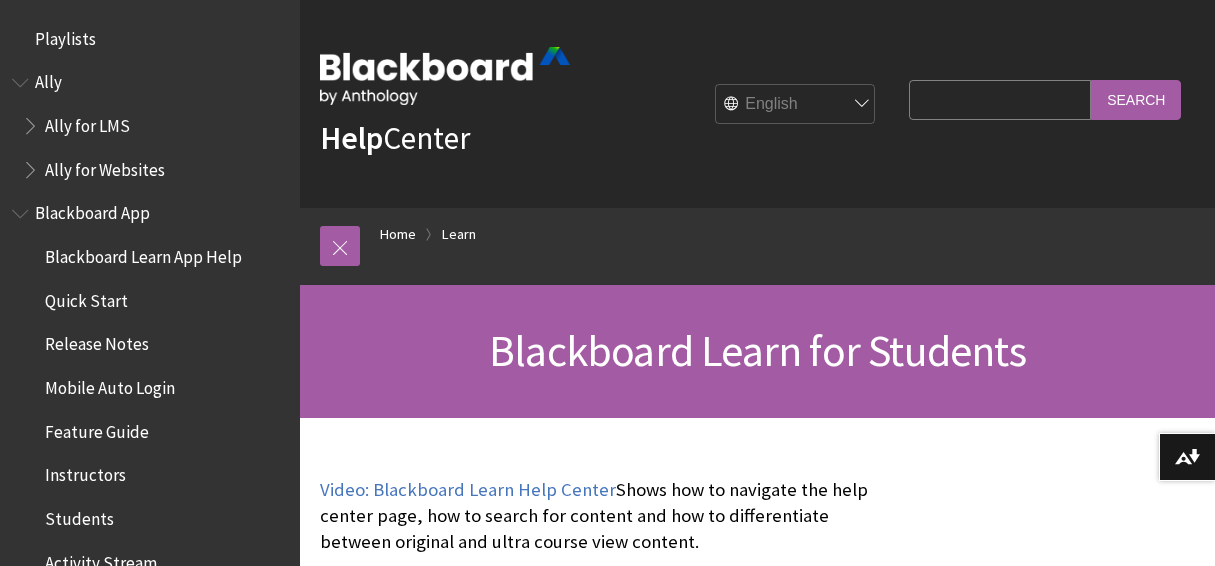 scroll, scrollTop: 0, scrollLeft: 0, axis: both 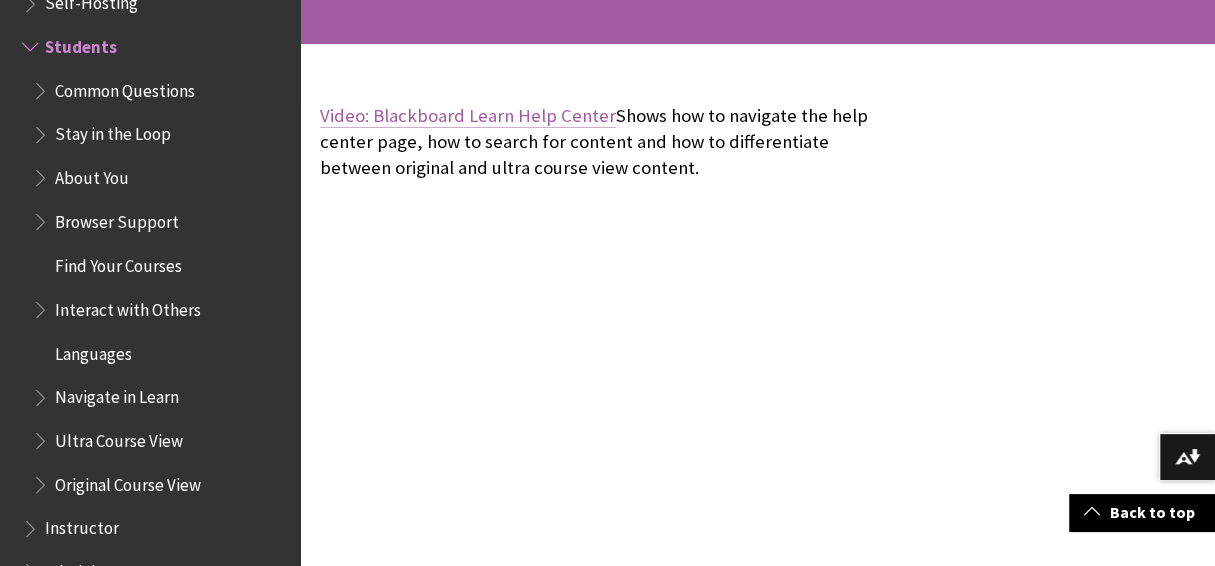 click on "Video: Blackboard Learn Help Center" at bounding box center (468, 116) 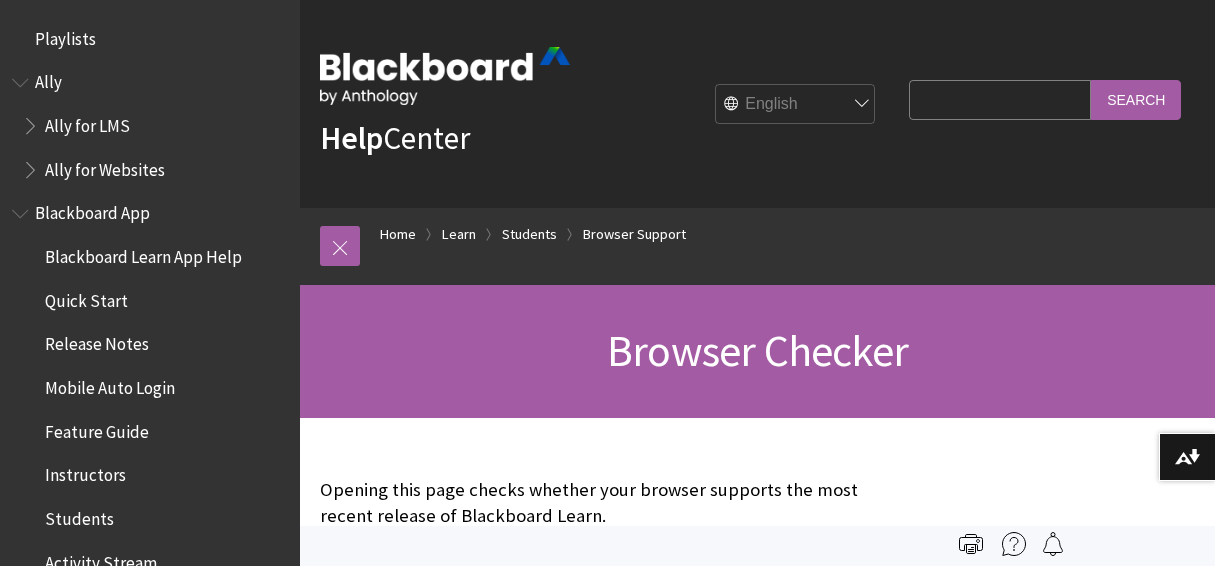 scroll, scrollTop: 0, scrollLeft: 0, axis: both 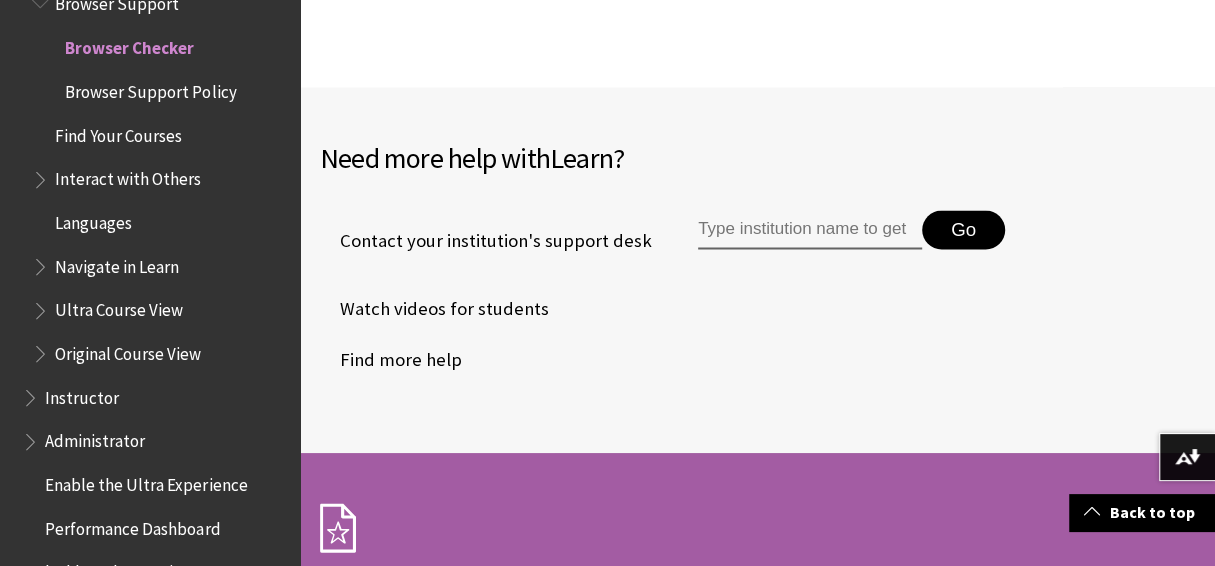 click at bounding box center [810, 230] 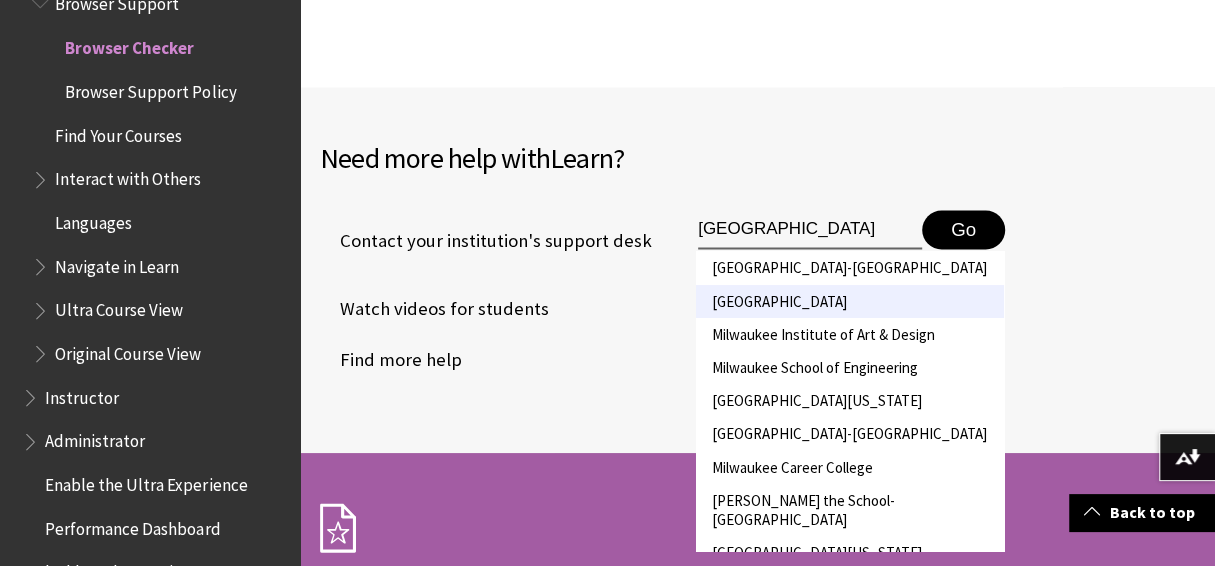 type on "Milwau" 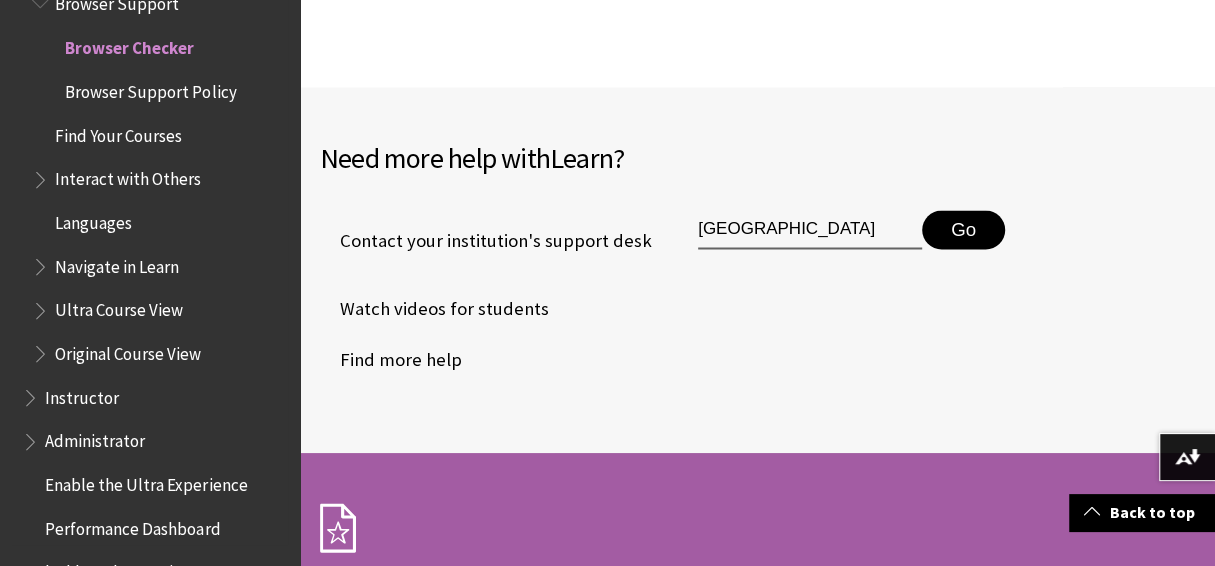 click on "Find Your Courses" at bounding box center [118, 131] 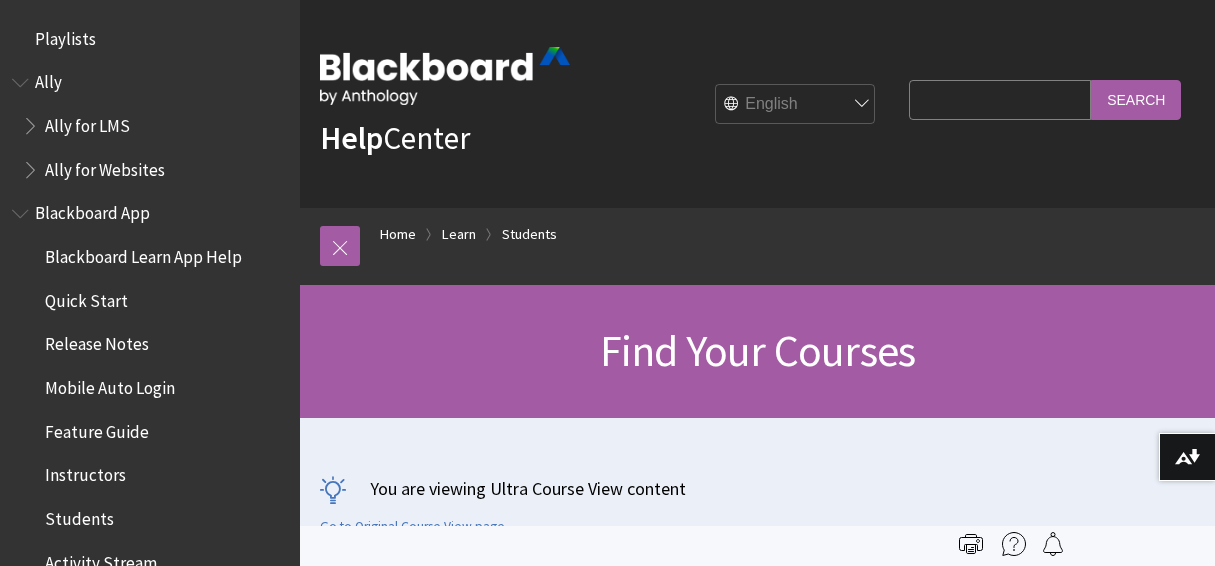 scroll, scrollTop: 0, scrollLeft: 0, axis: both 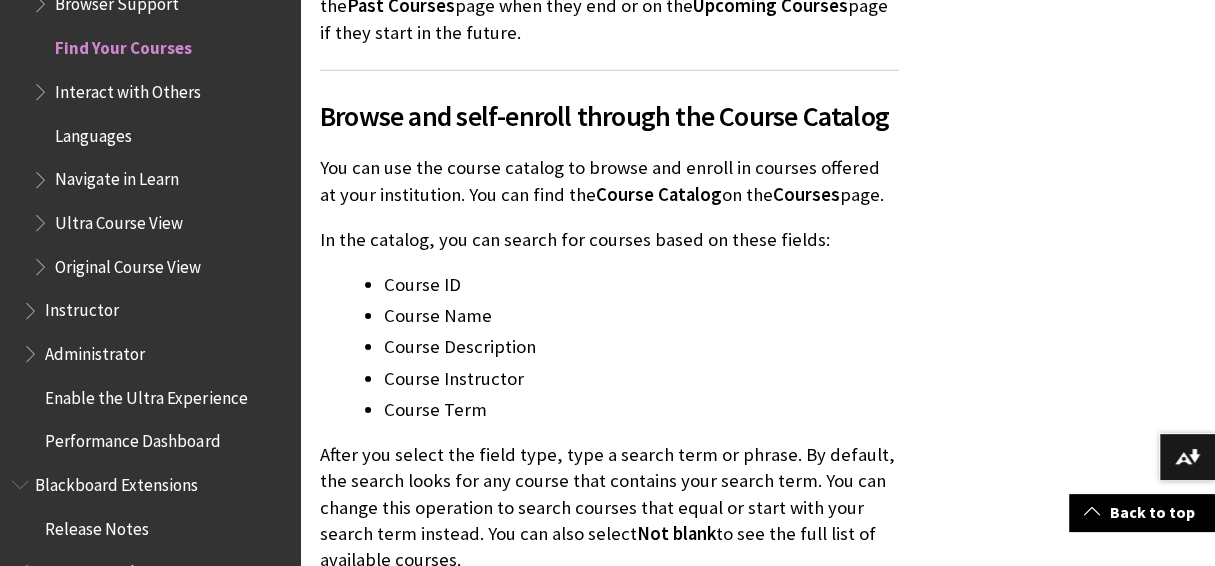 click on "Navigate in Learn" at bounding box center (117, 175) 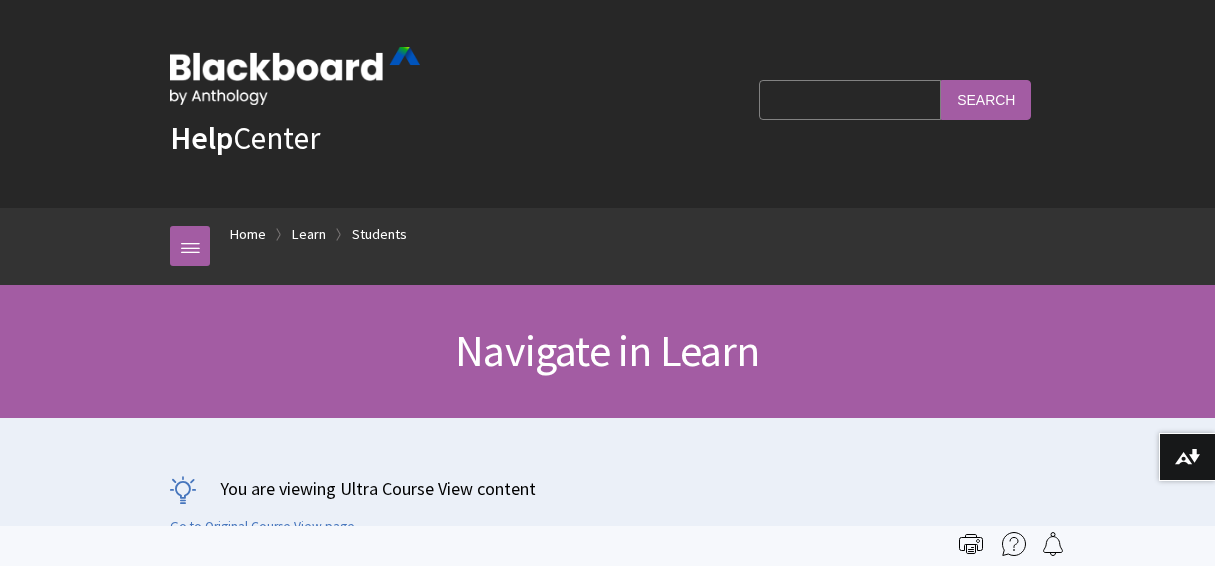 scroll, scrollTop: 0, scrollLeft: 0, axis: both 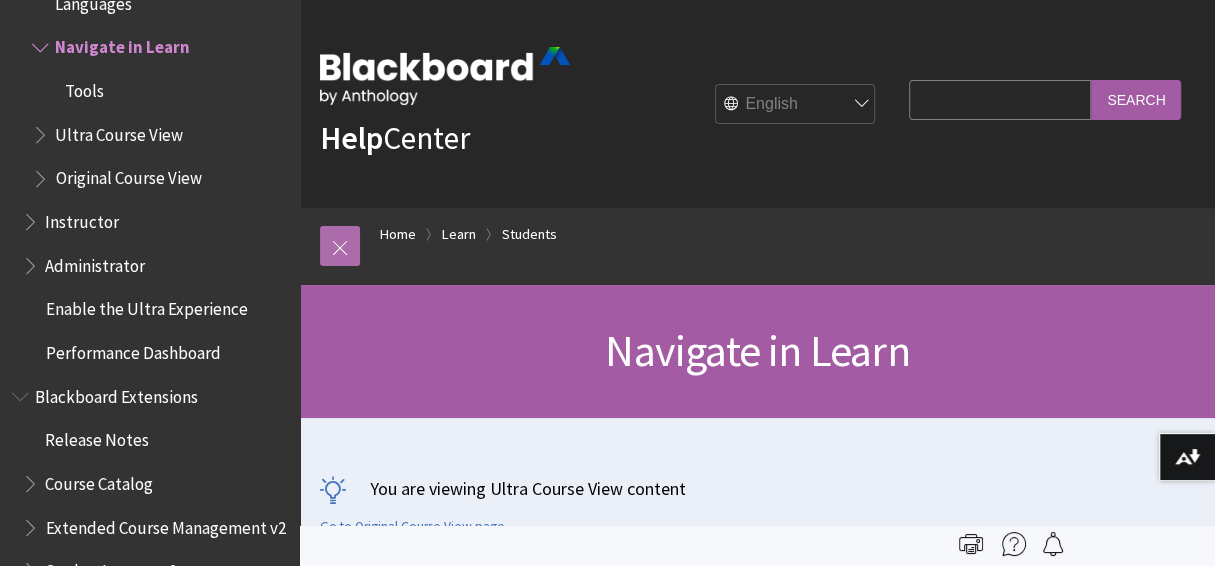 click at bounding box center (340, 246) 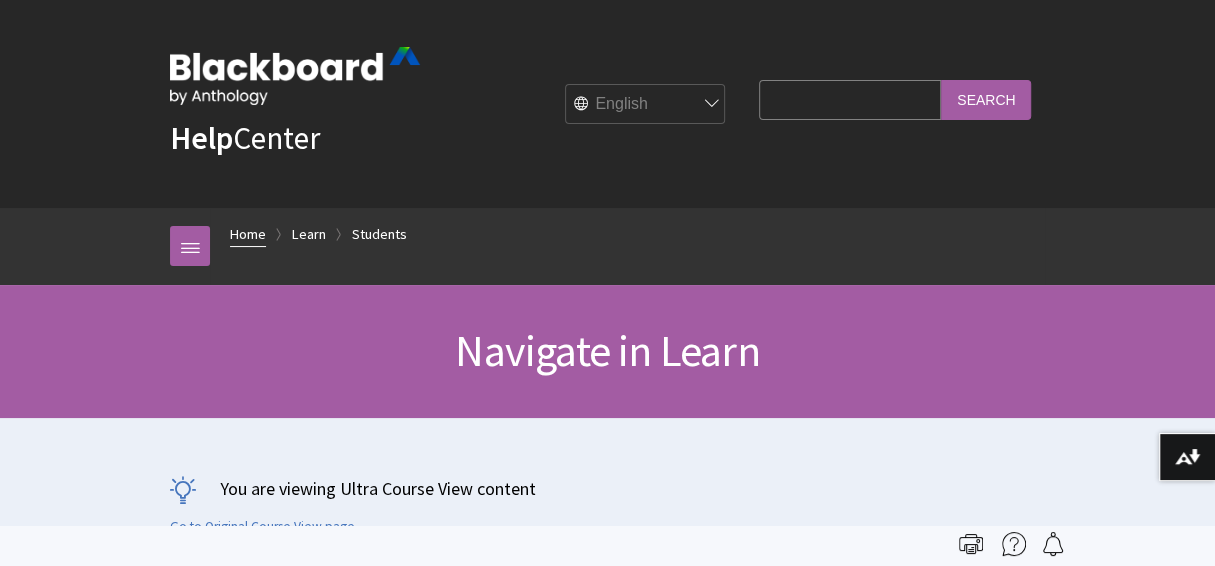 click on "Home" at bounding box center [248, 234] 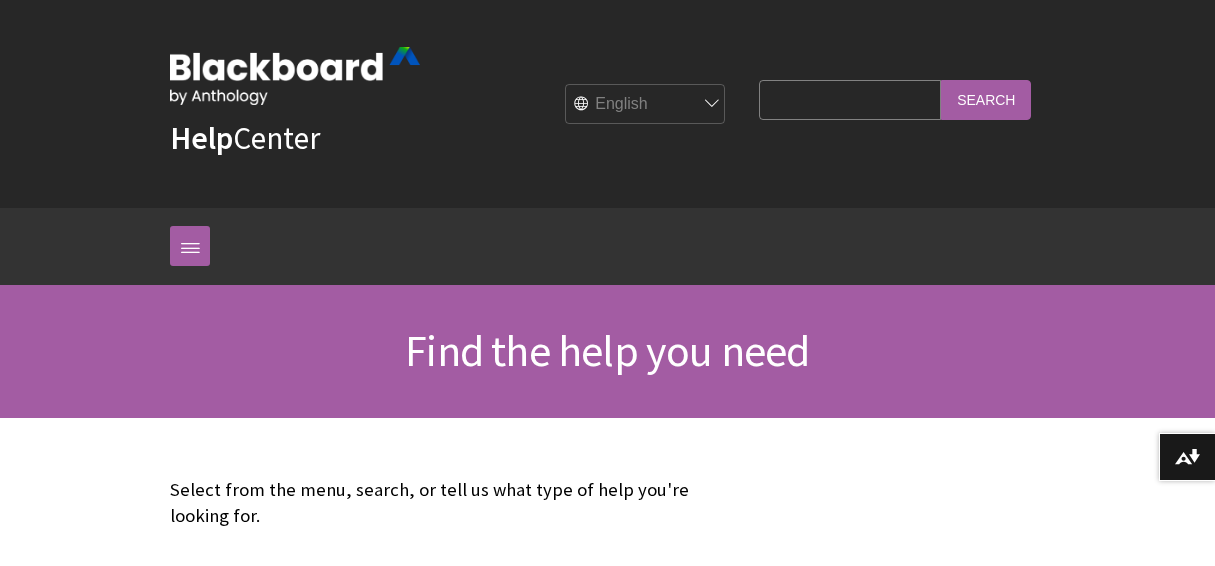 scroll, scrollTop: 0, scrollLeft: 0, axis: both 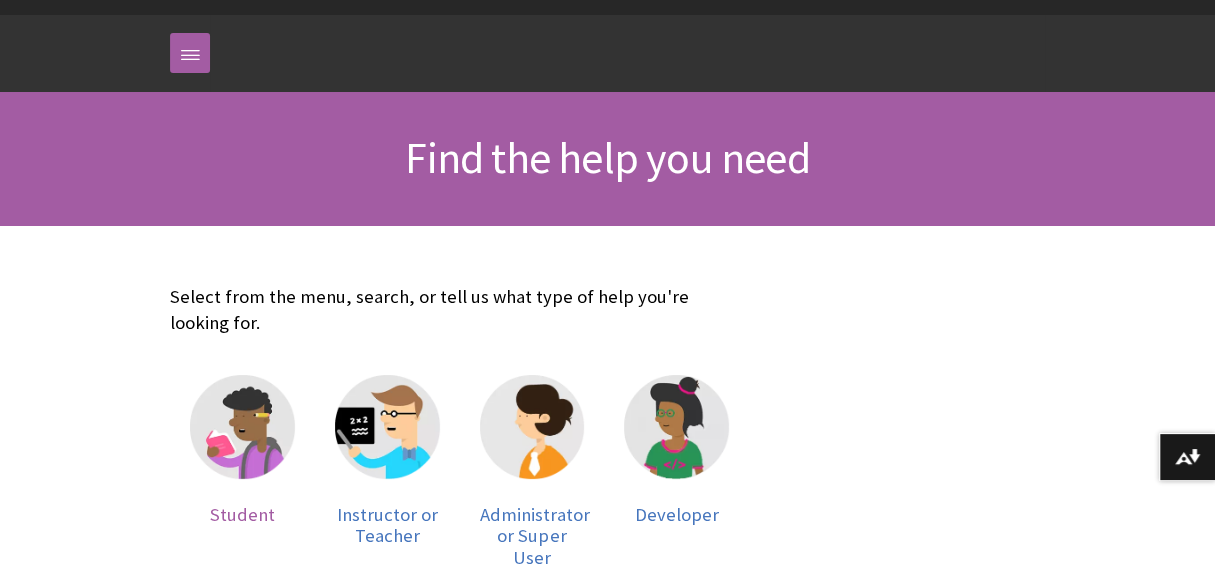 click at bounding box center (242, 439) 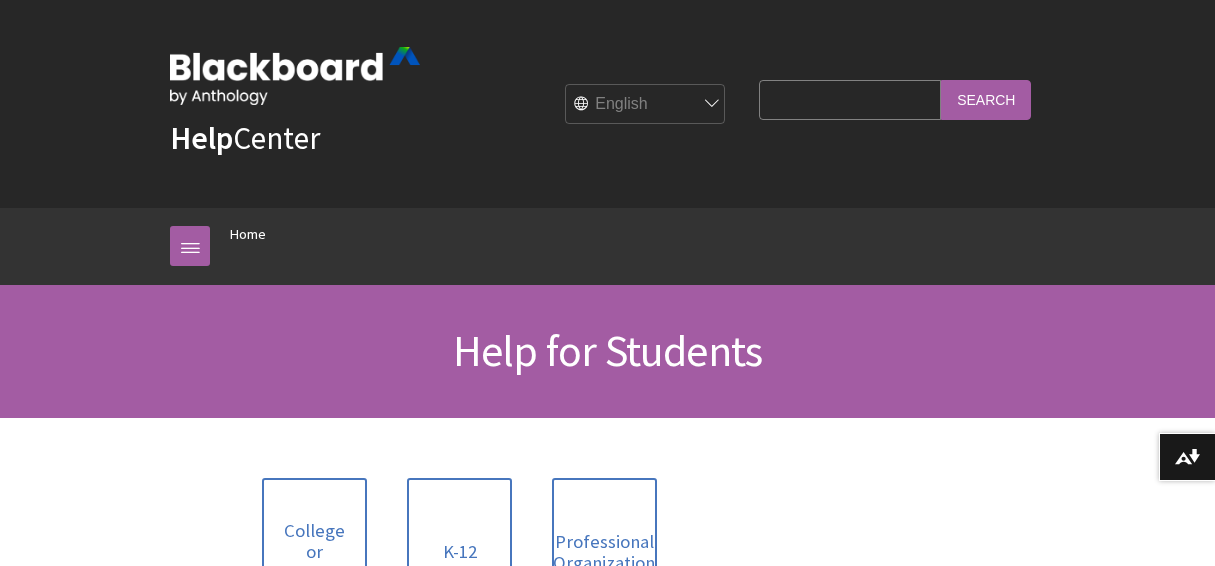 scroll, scrollTop: 0, scrollLeft: 0, axis: both 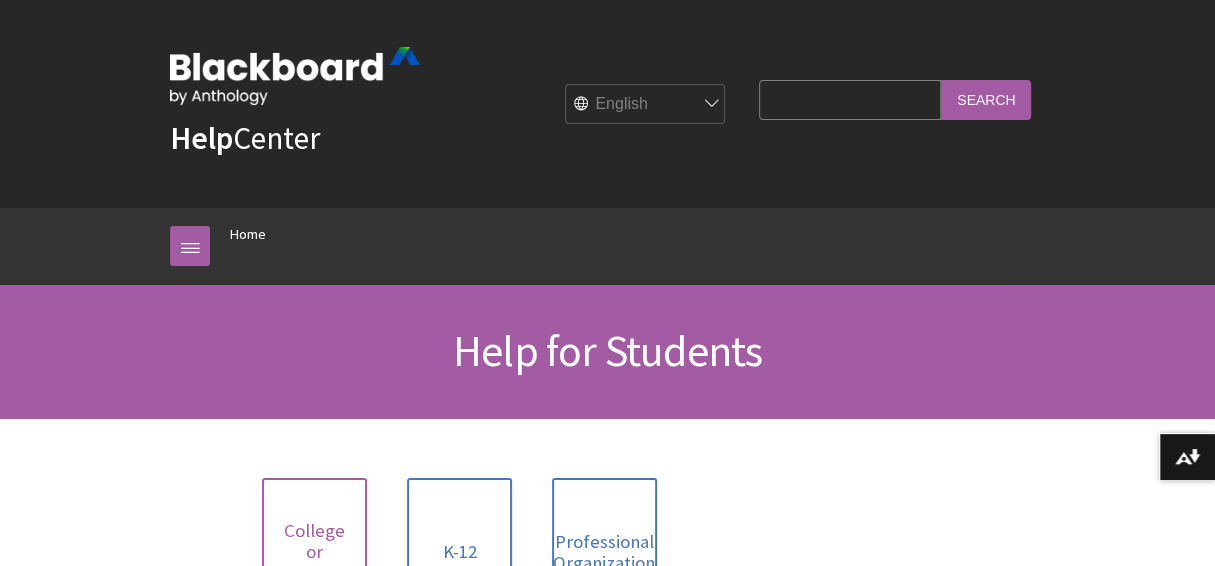 click on "College or University" at bounding box center (314, 552) 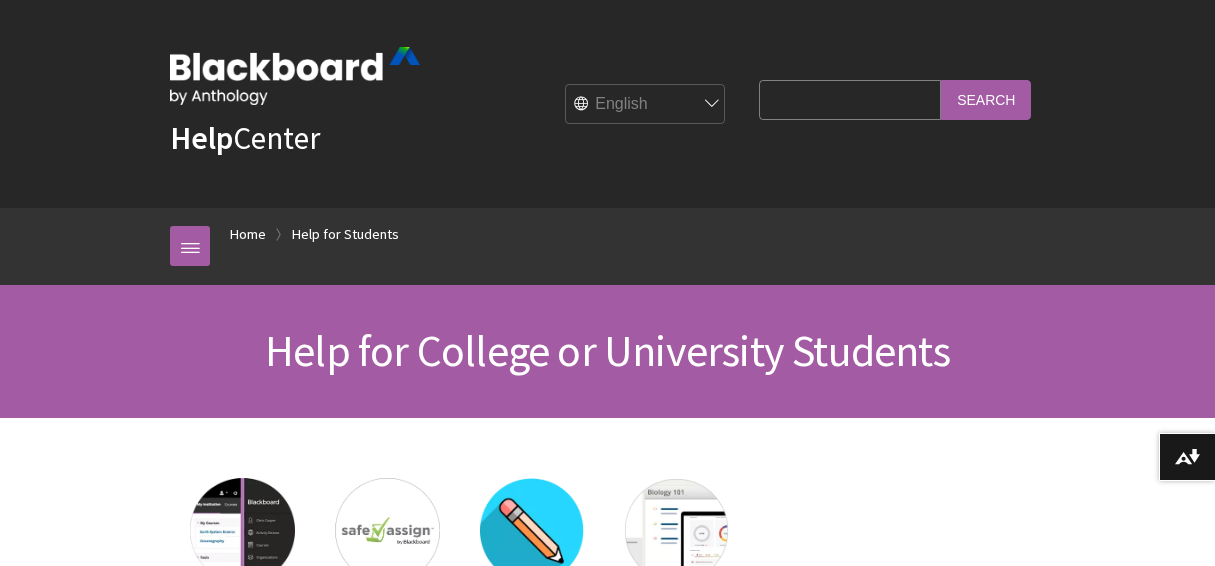 scroll, scrollTop: 0, scrollLeft: 0, axis: both 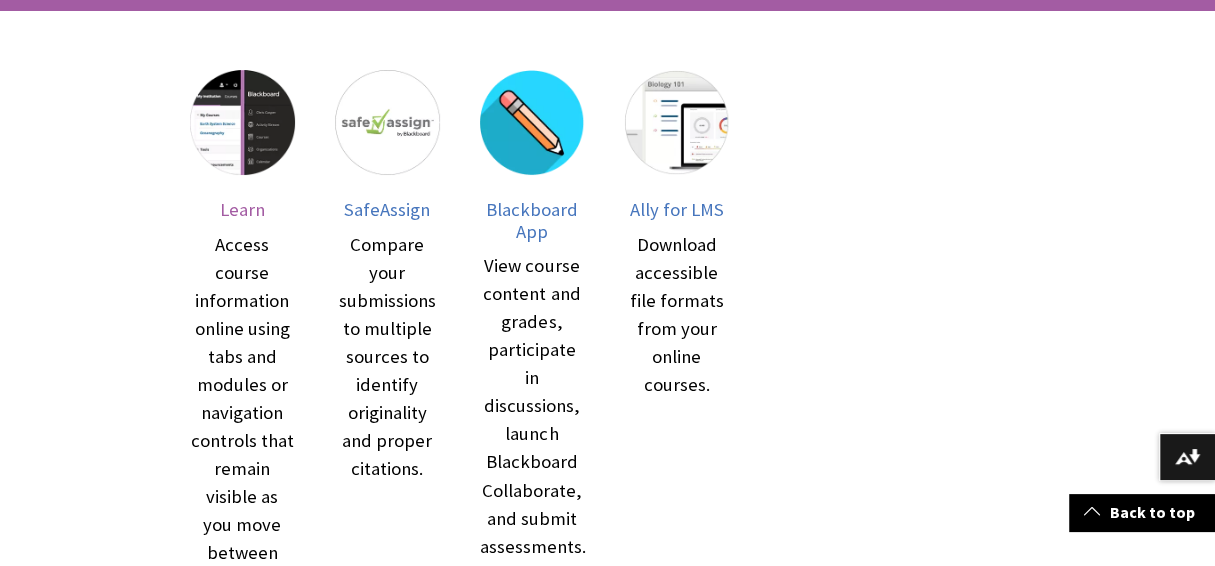 click on "Learn" at bounding box center (242, 209) 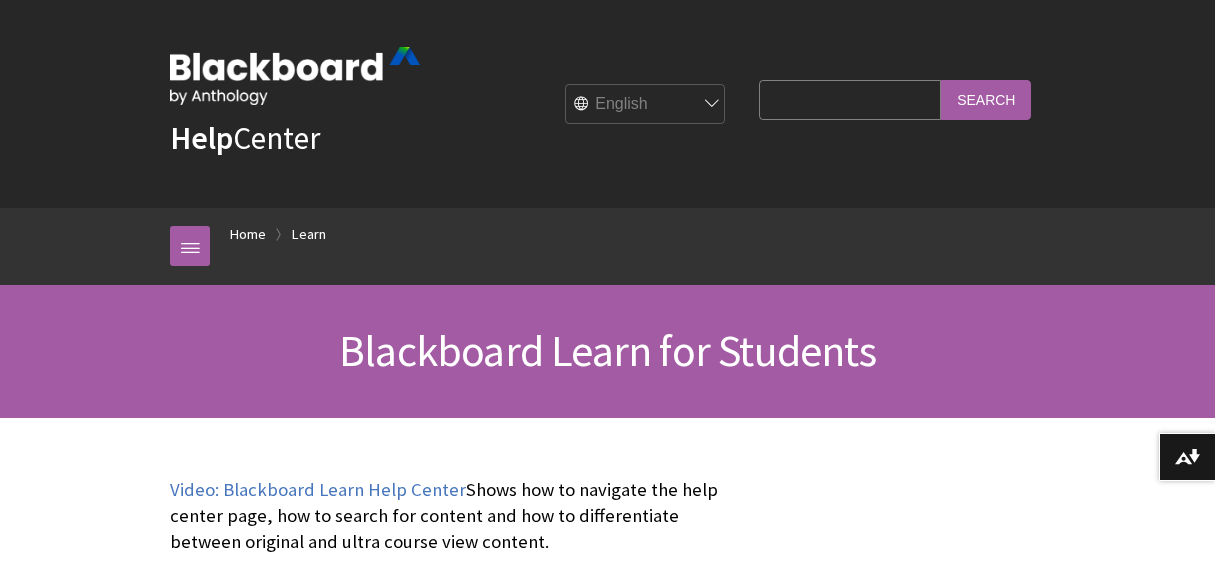 scroll, scrollTop: 0, scrollLeft: 0, axis: both 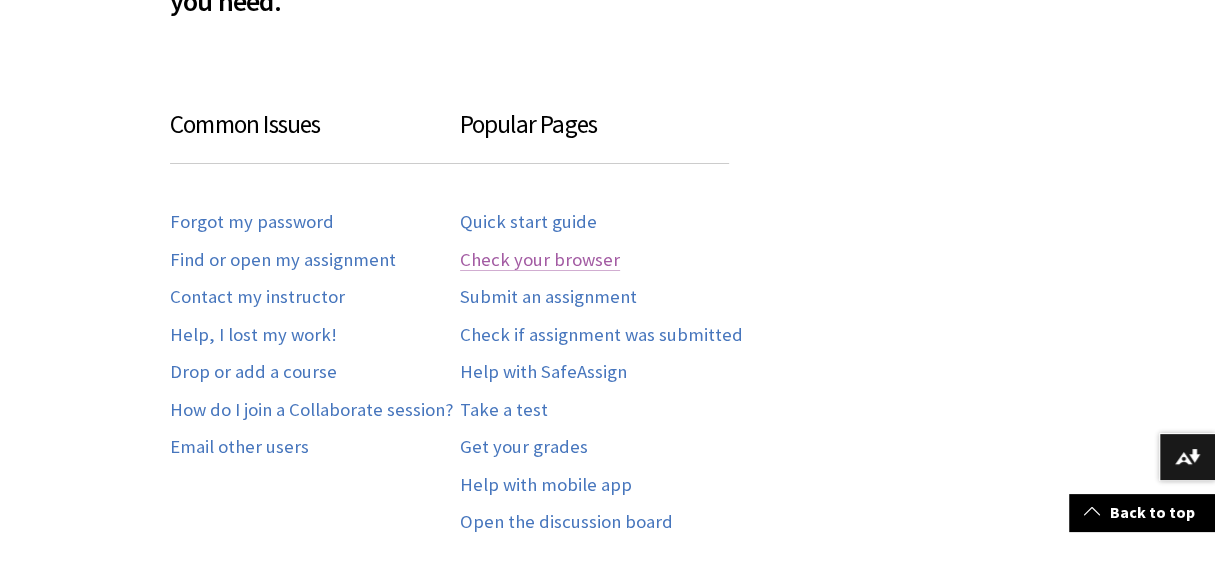click on "Check your browser" at bounding box center (540, 260) 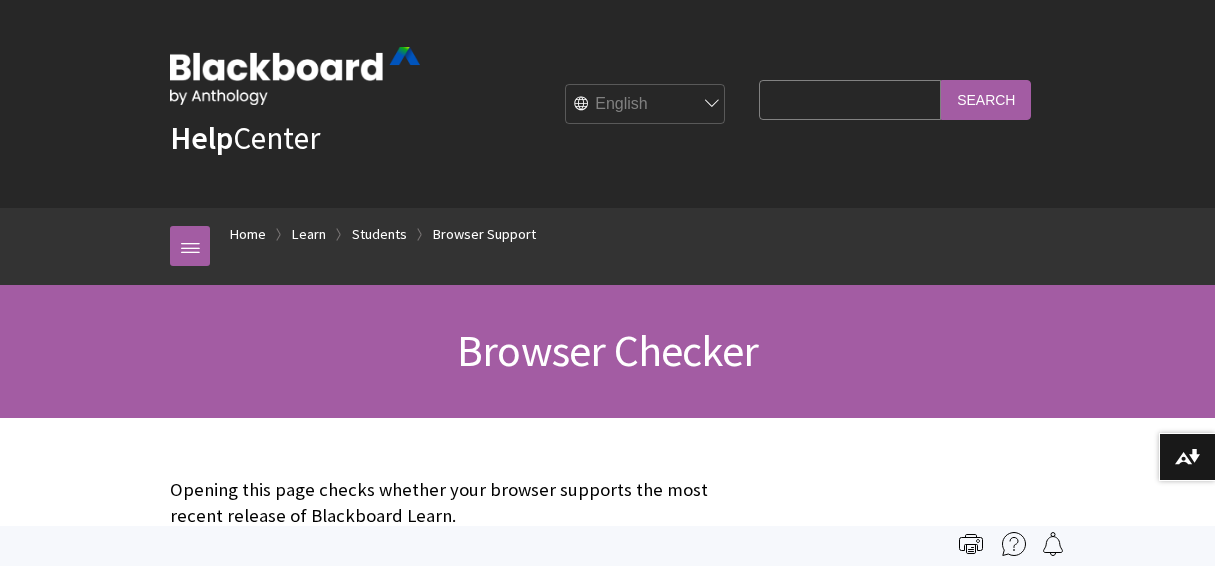 scroll, scrollTop: 0, scrollLeft: 0, axis: both 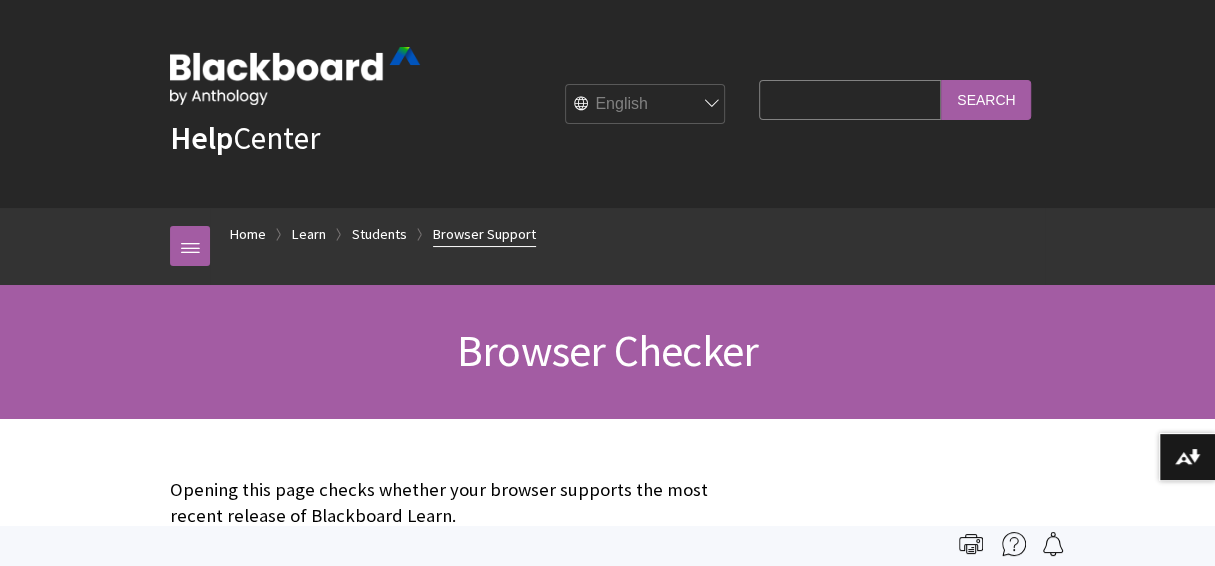 click on "Browser Support" at bounding box center (484, 234) 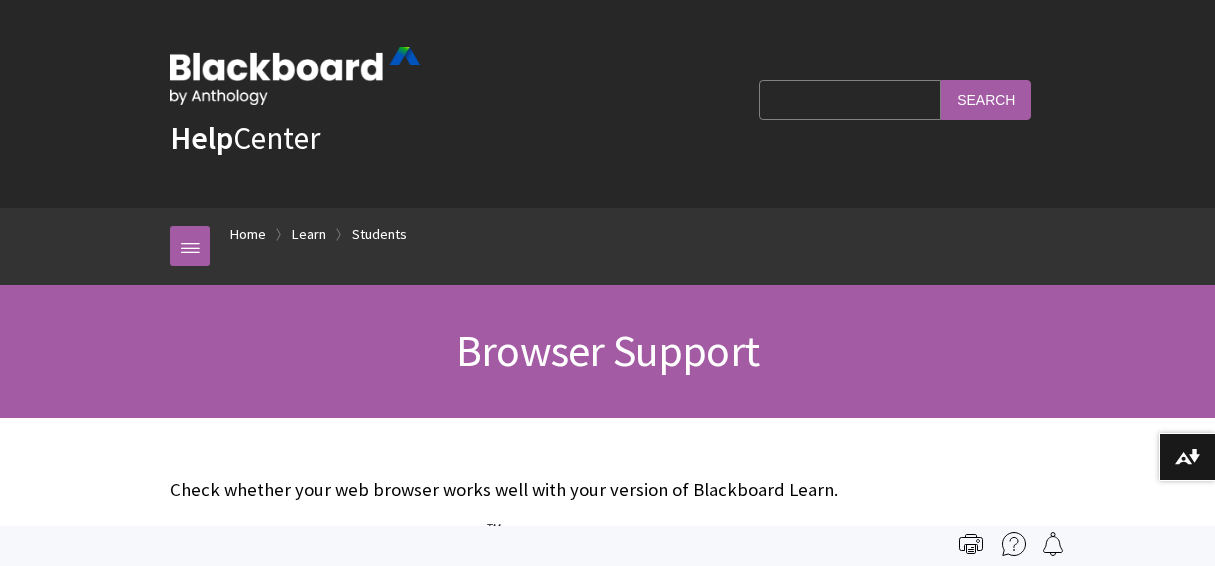 scroll, scrollTop: 0, scrollLeft: 0, axis: both 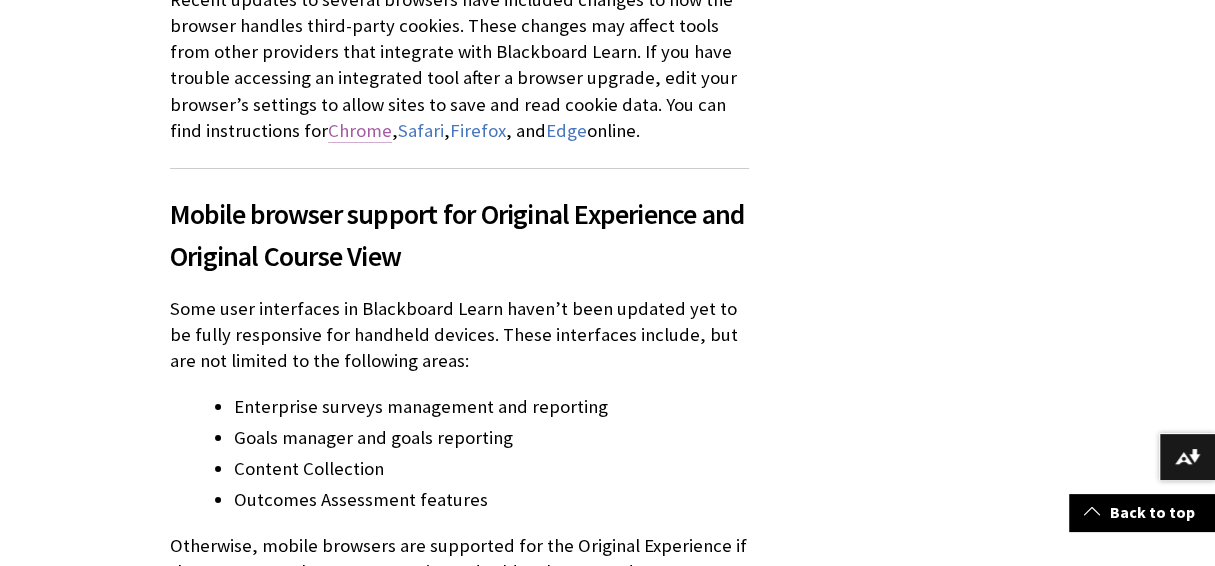 click on "Chrome" at bounding box center (360, 131) 